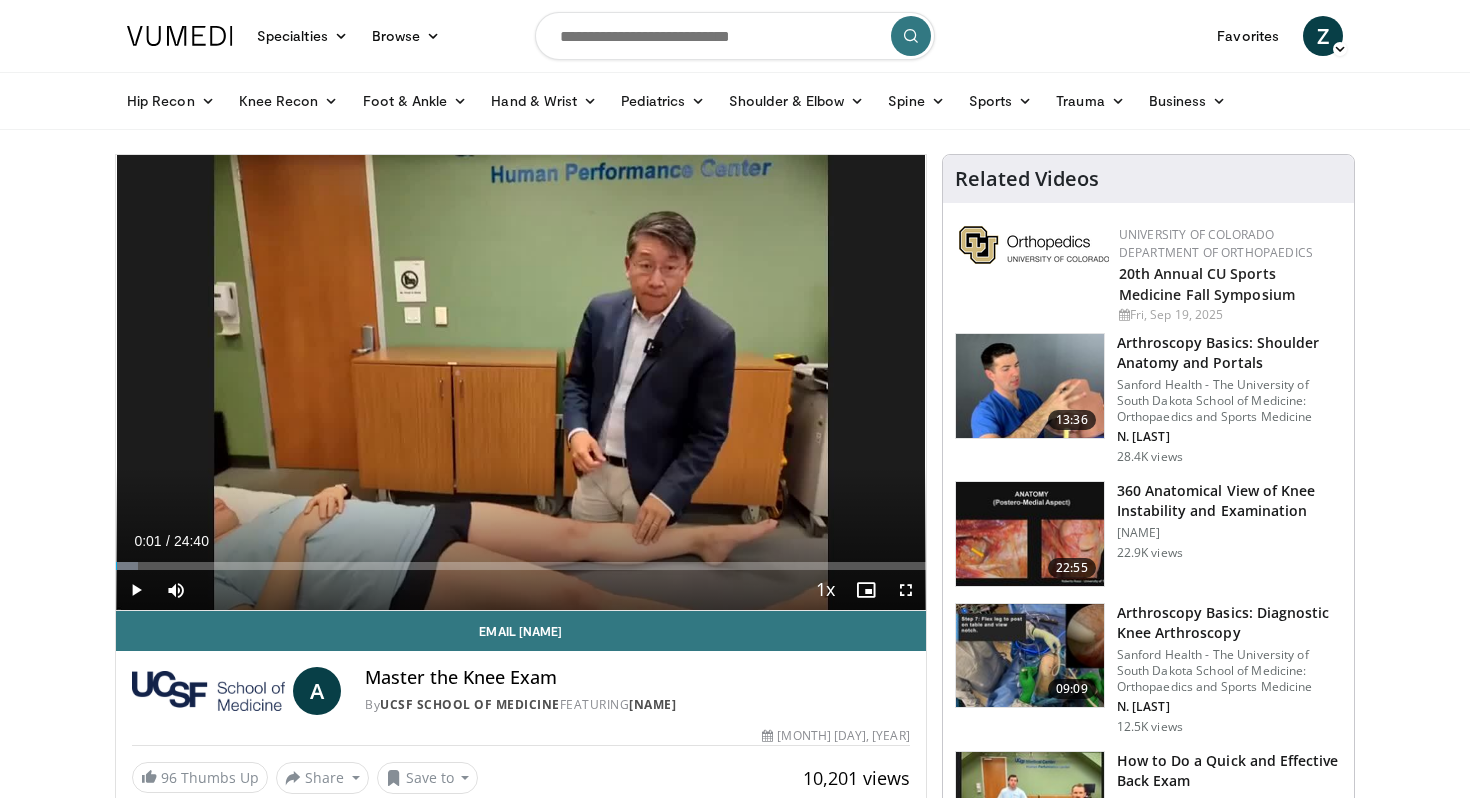 scroll, scrollTop: 0, scrollLeft: 0, axis: both 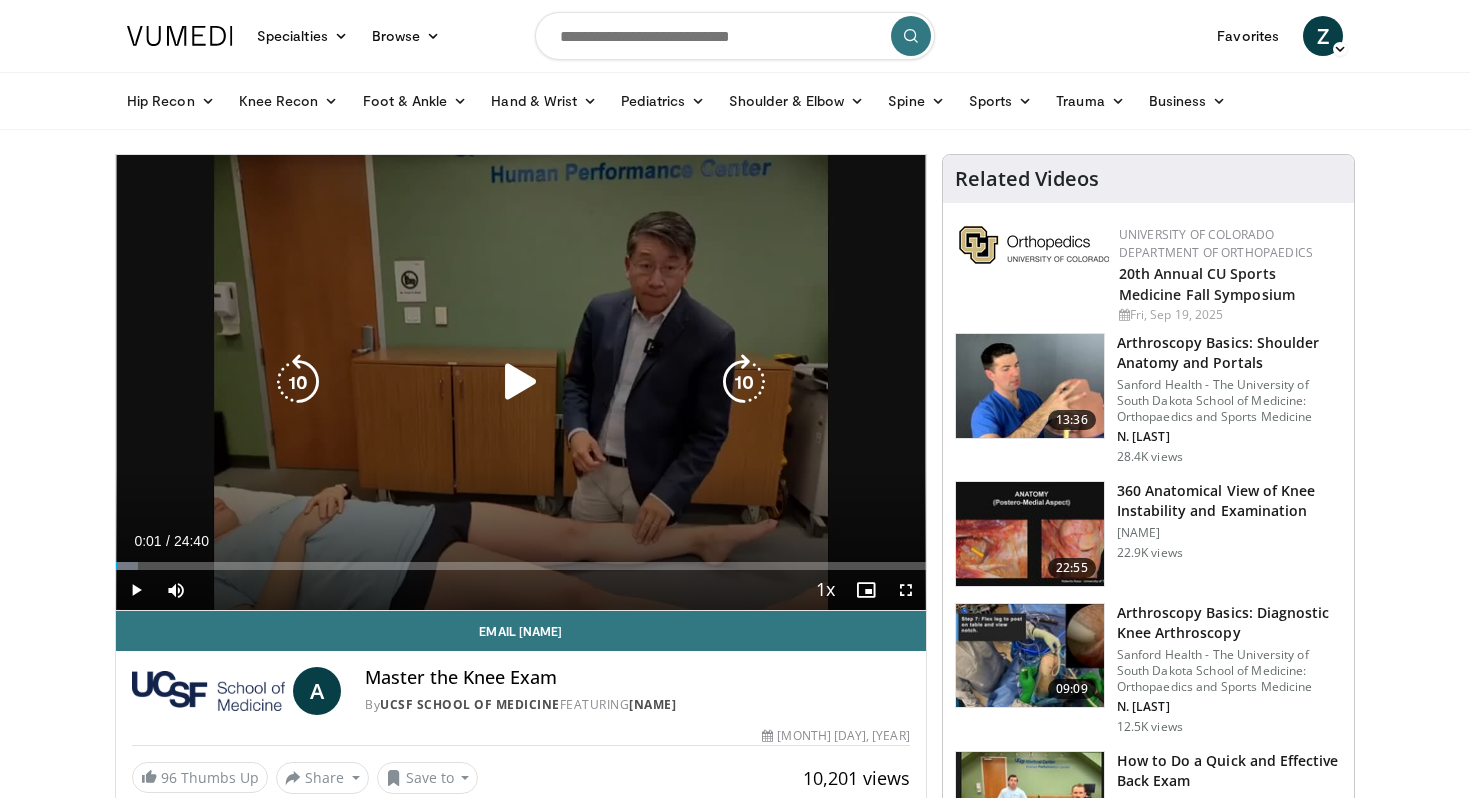 click at bounding box center [521, 382] 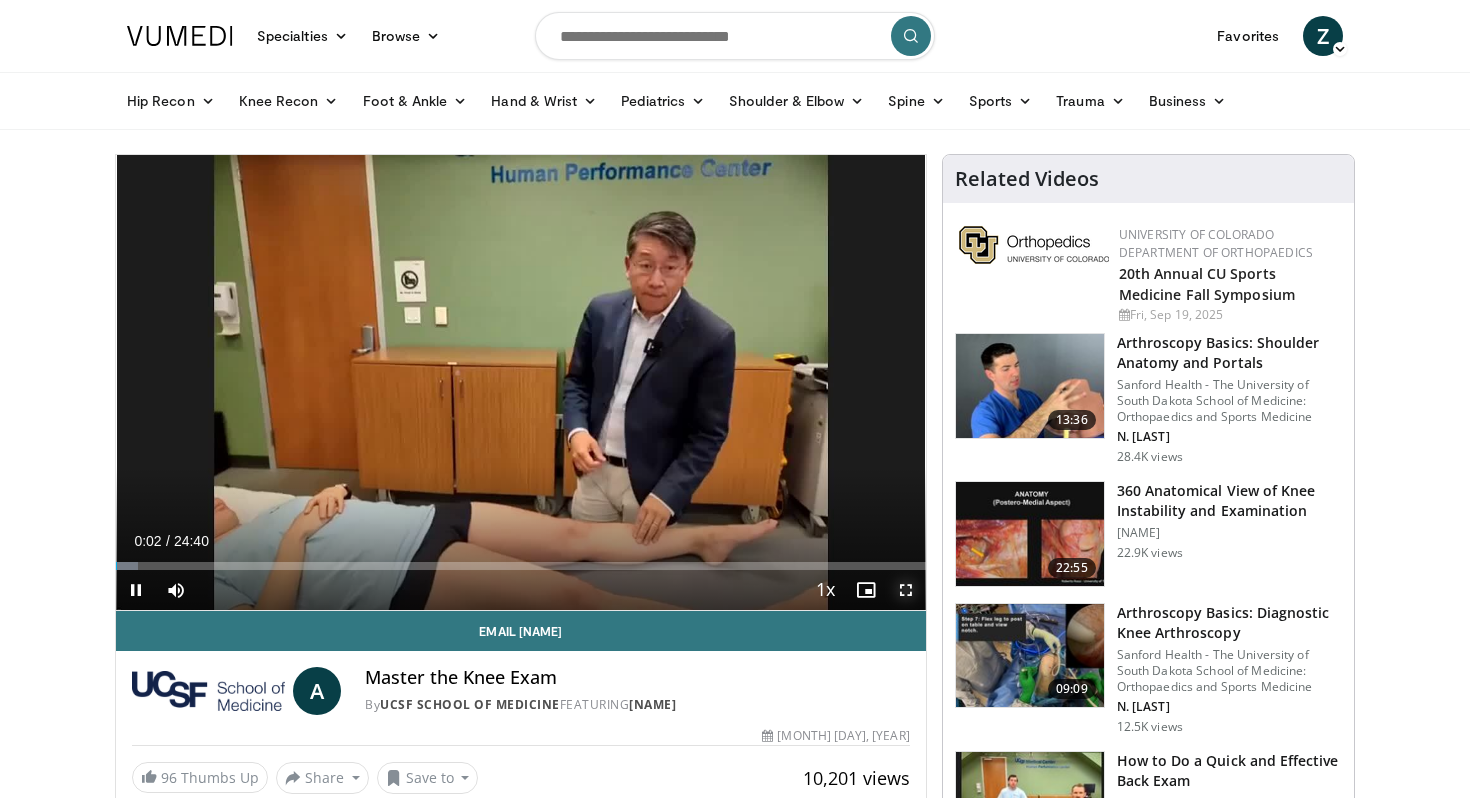 click at bounding box center [906, 590] 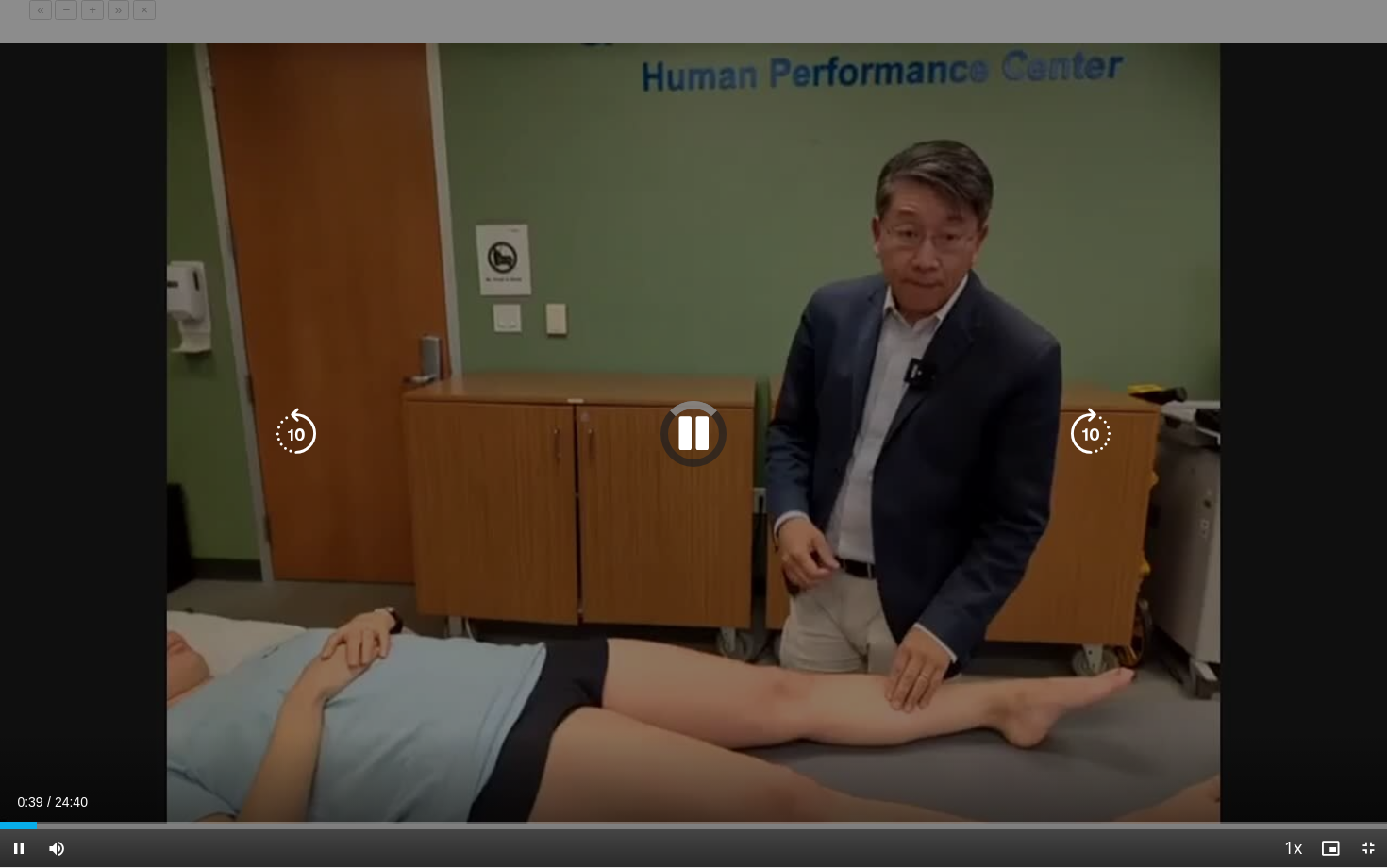 click at bounding box center (694, 434) 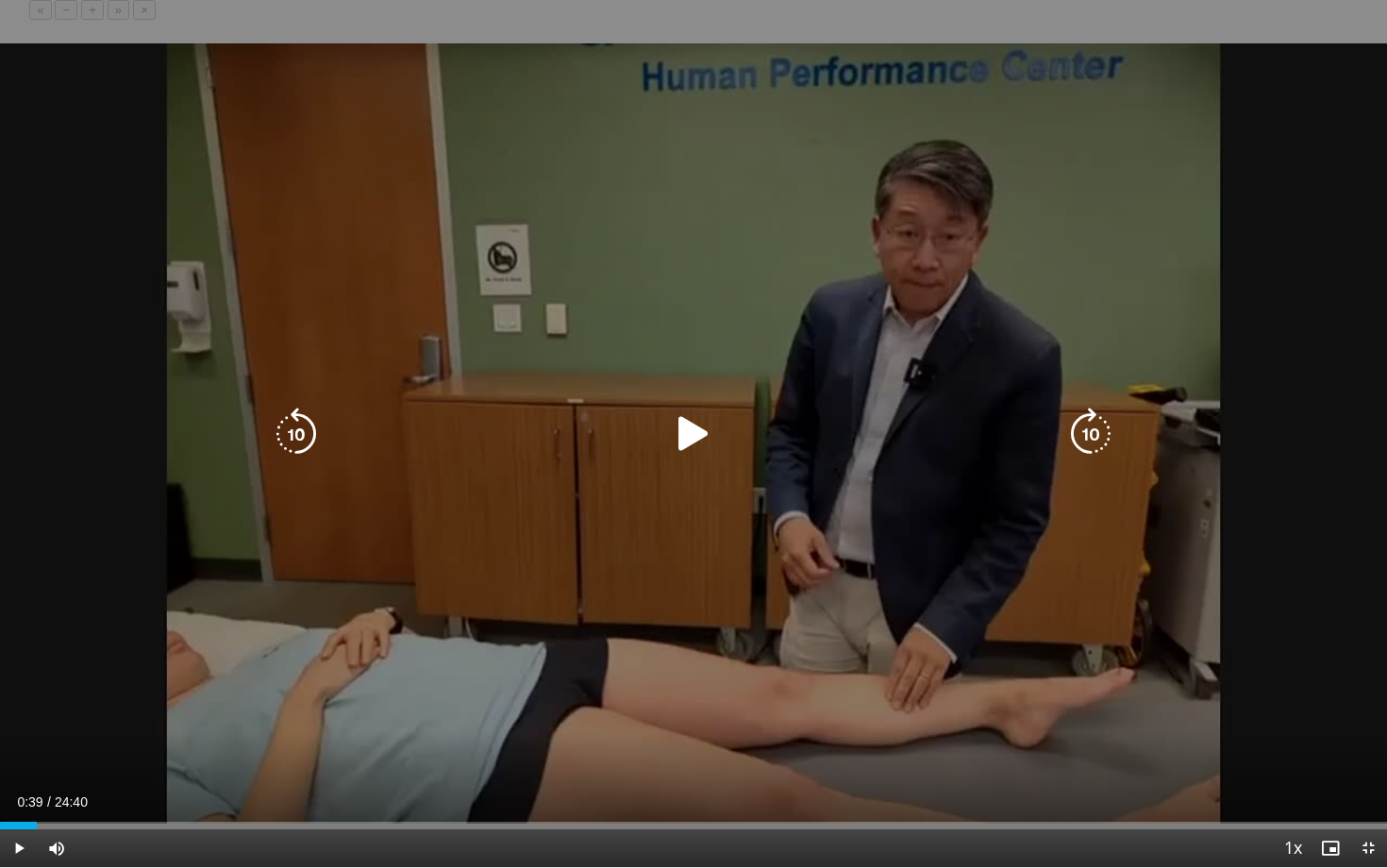 click at bounding box center [694, 434] 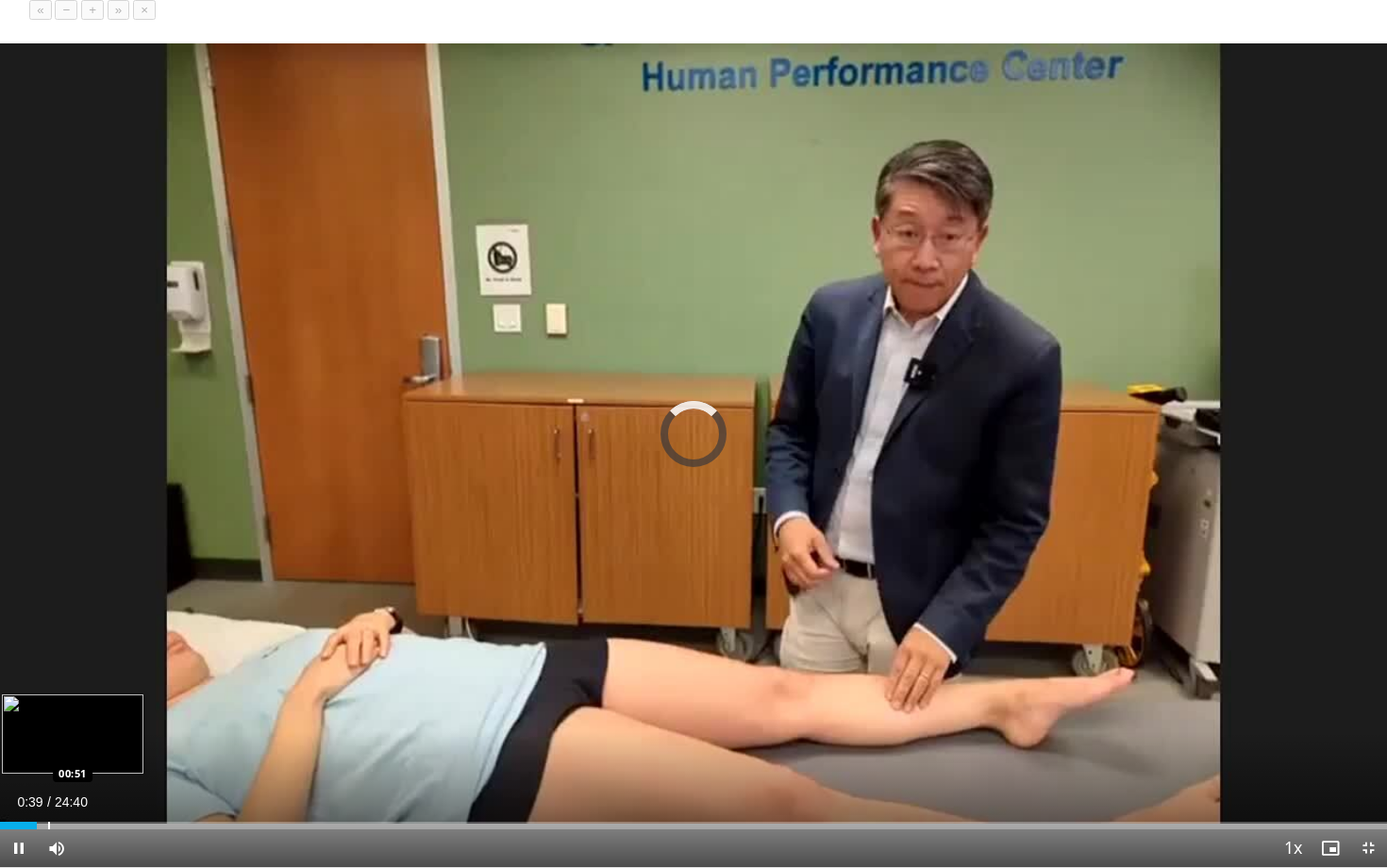 click at bounding box center (49, 826) 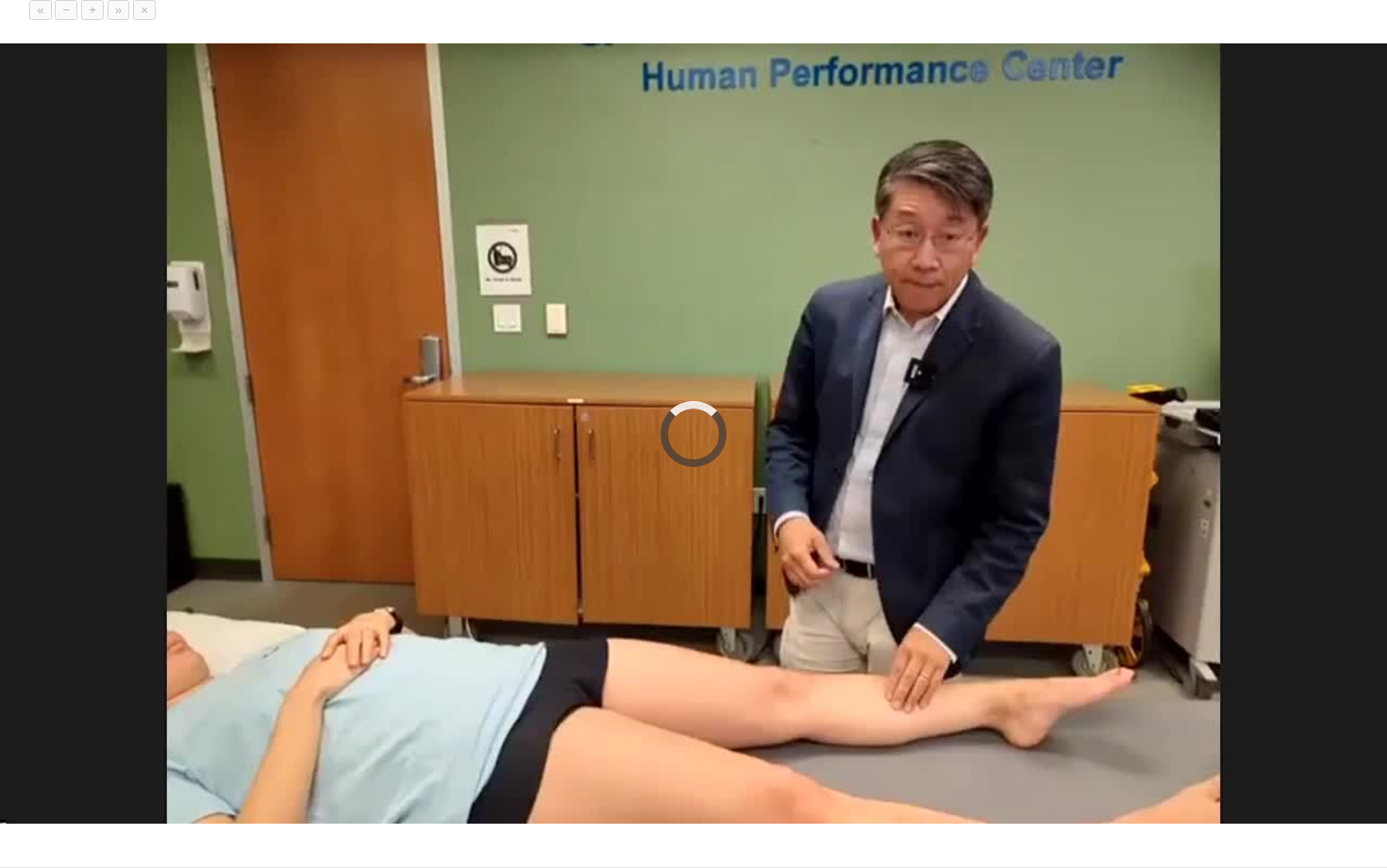 click on "10 seconds
Tap to unmute" at bounding box center [694, 433] 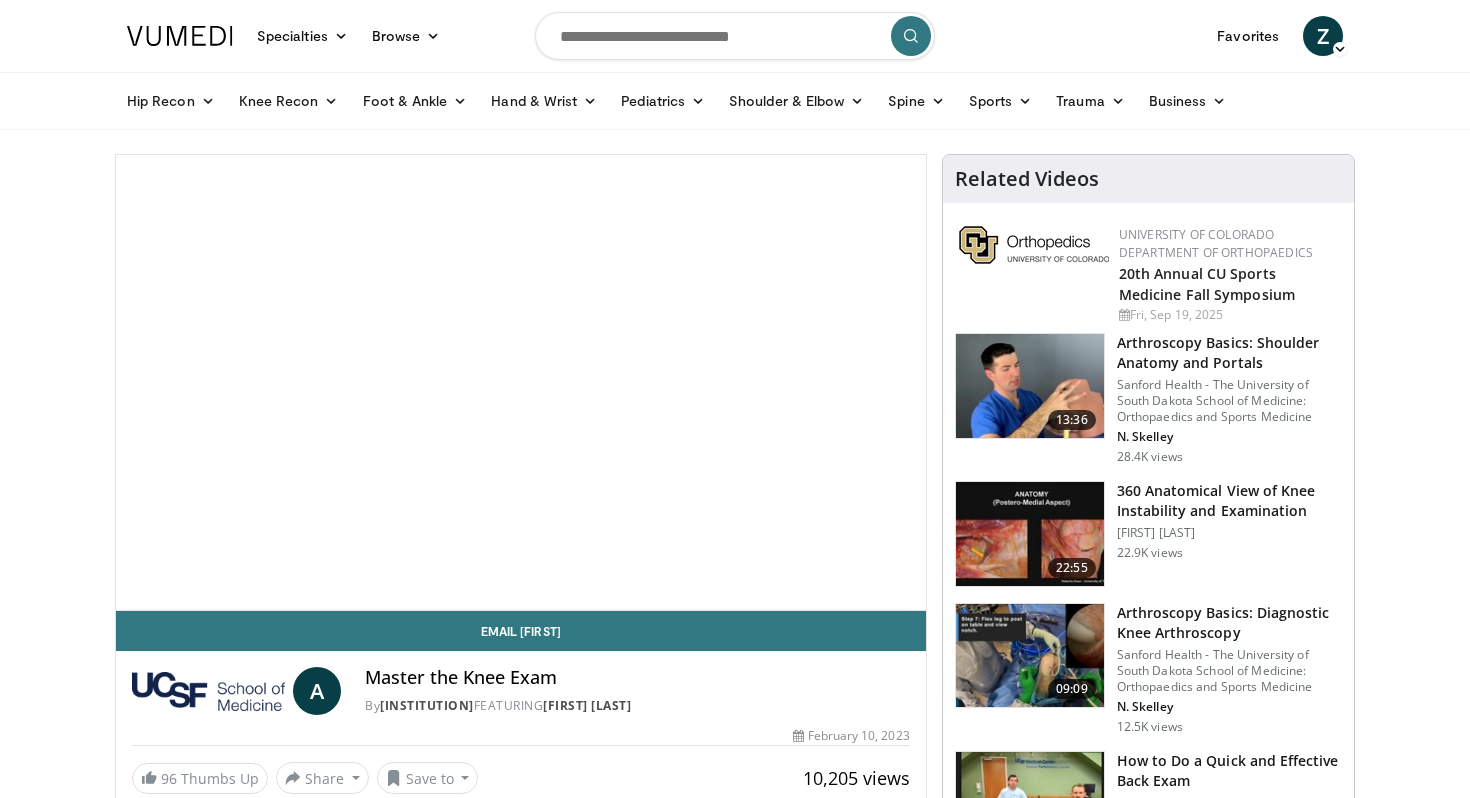 scroll, scrollTop: 0, scrollLeft: 0, axis: both 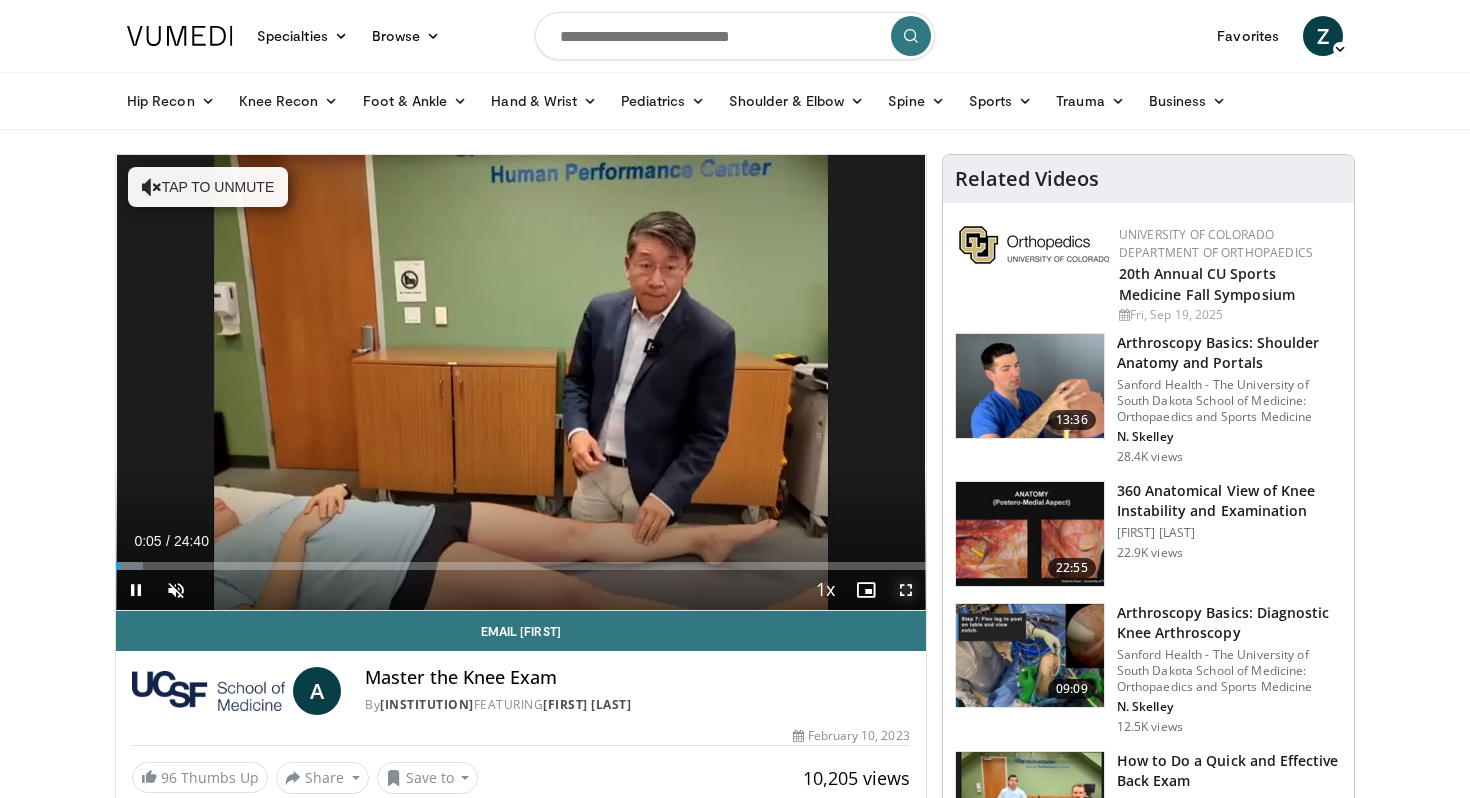 click at bounding box center (906, 590) 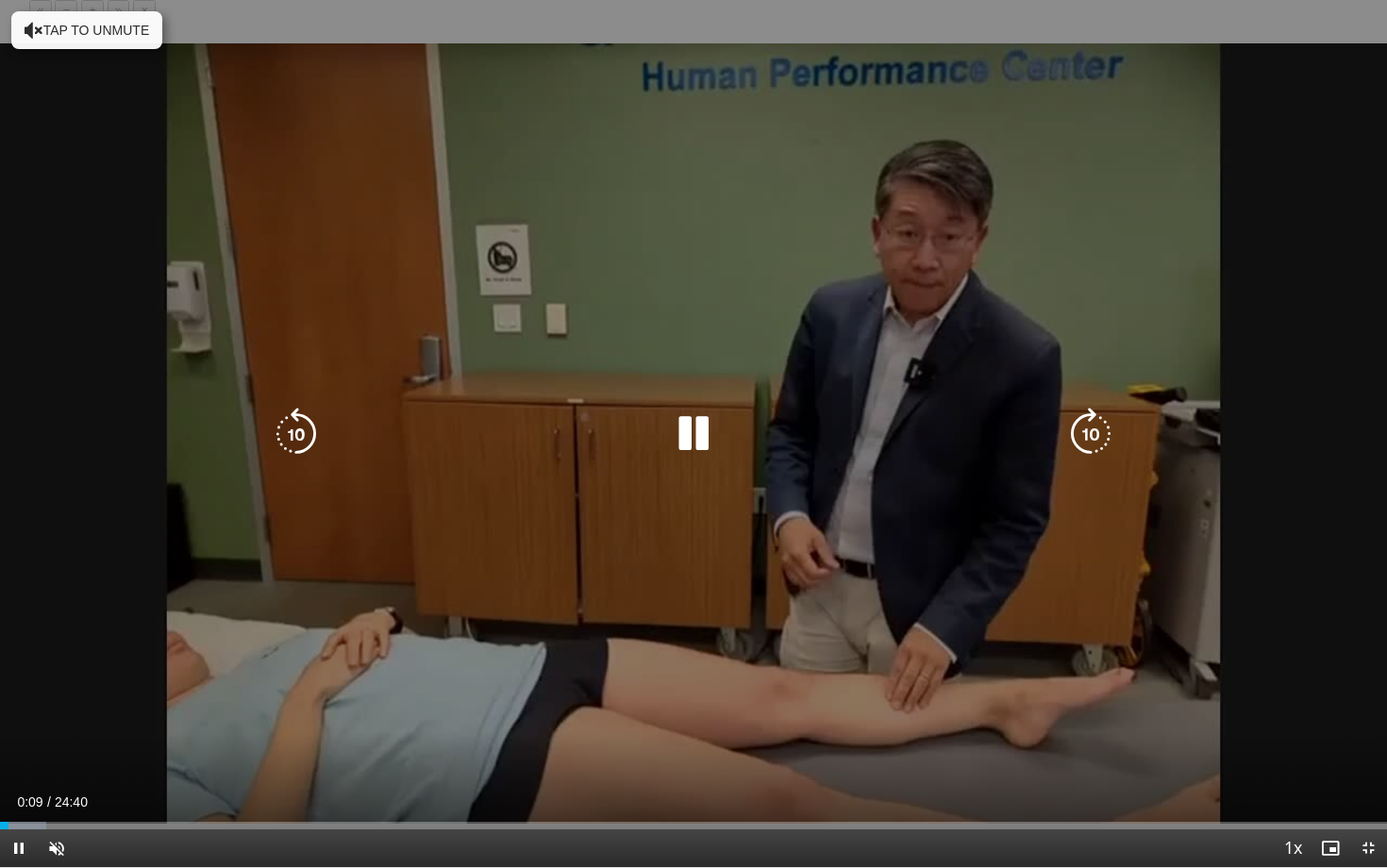 click on "Tap to unmute" at bounding box center [87, 30] 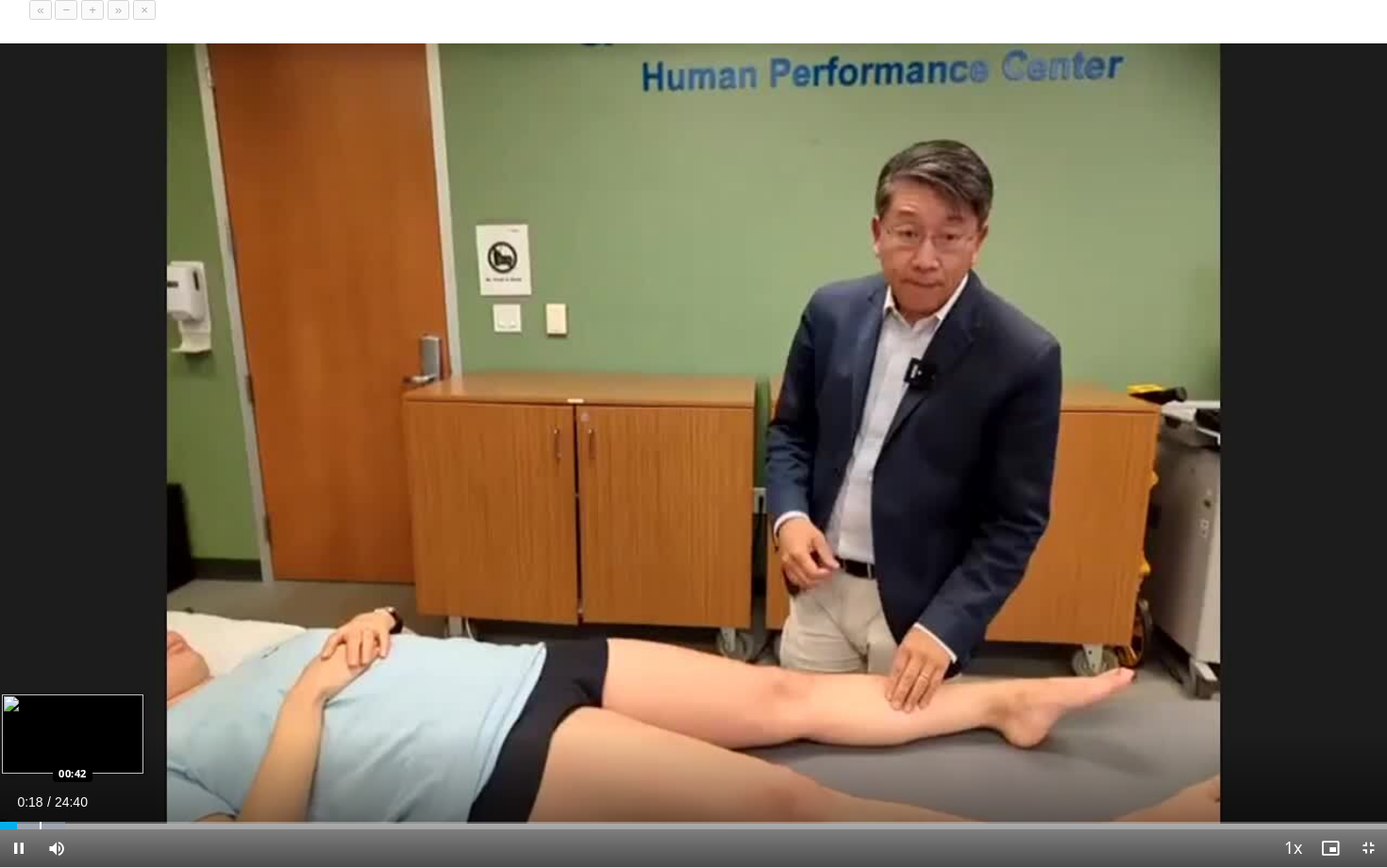 click at bounding box center [41, 826] 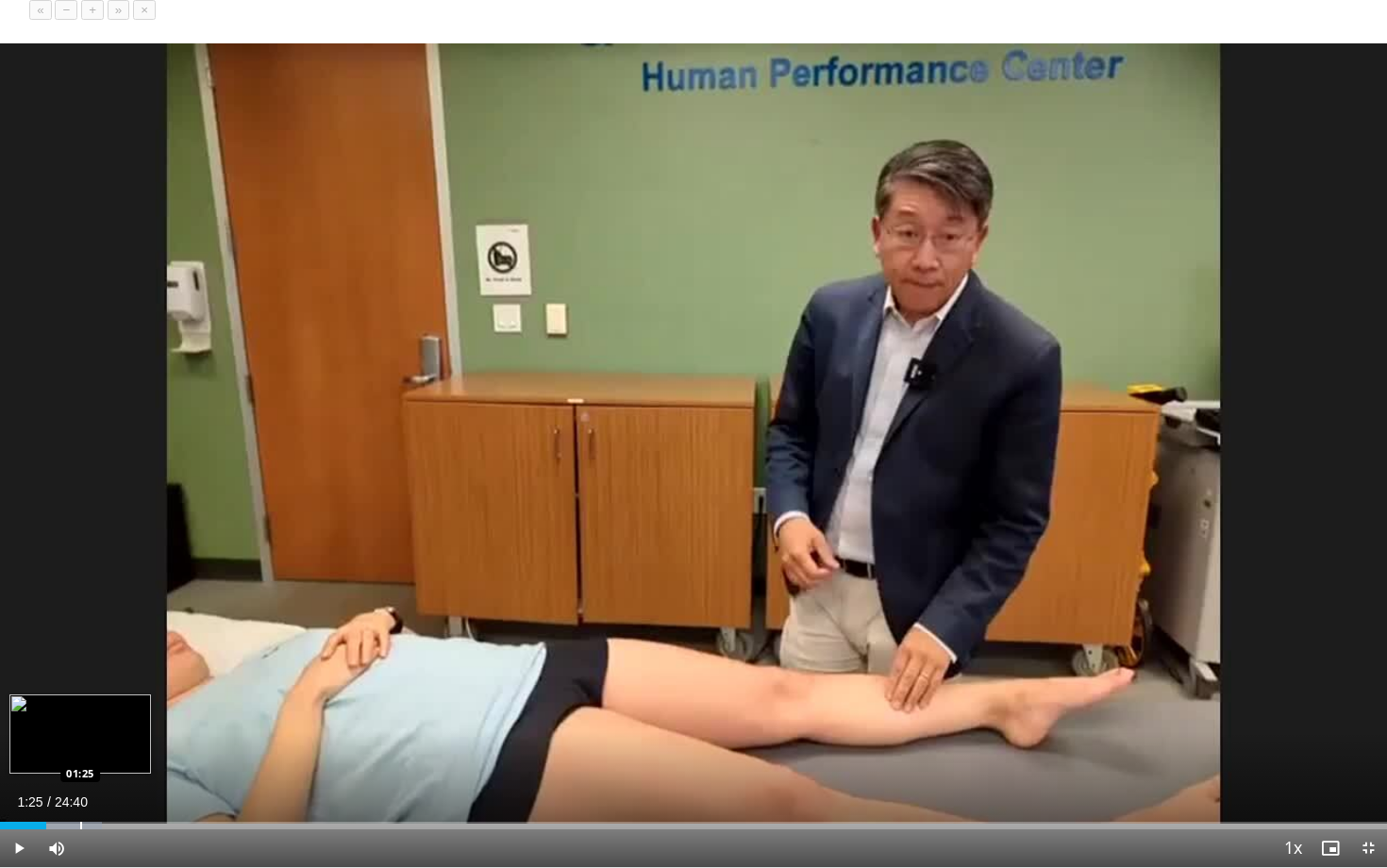 click at bounding box center (81, 826) 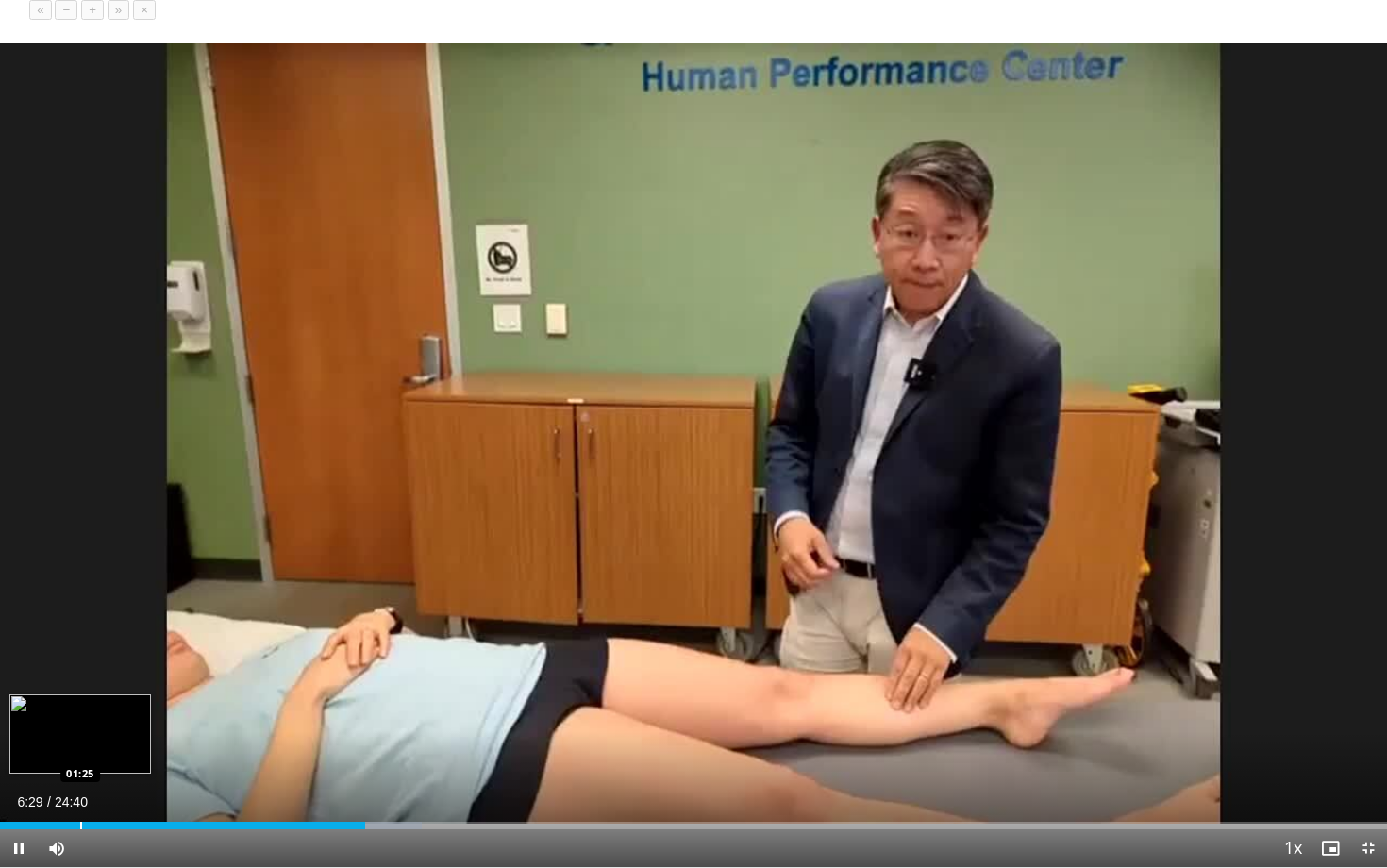 click on "**********" at bounding box center (694, 434) 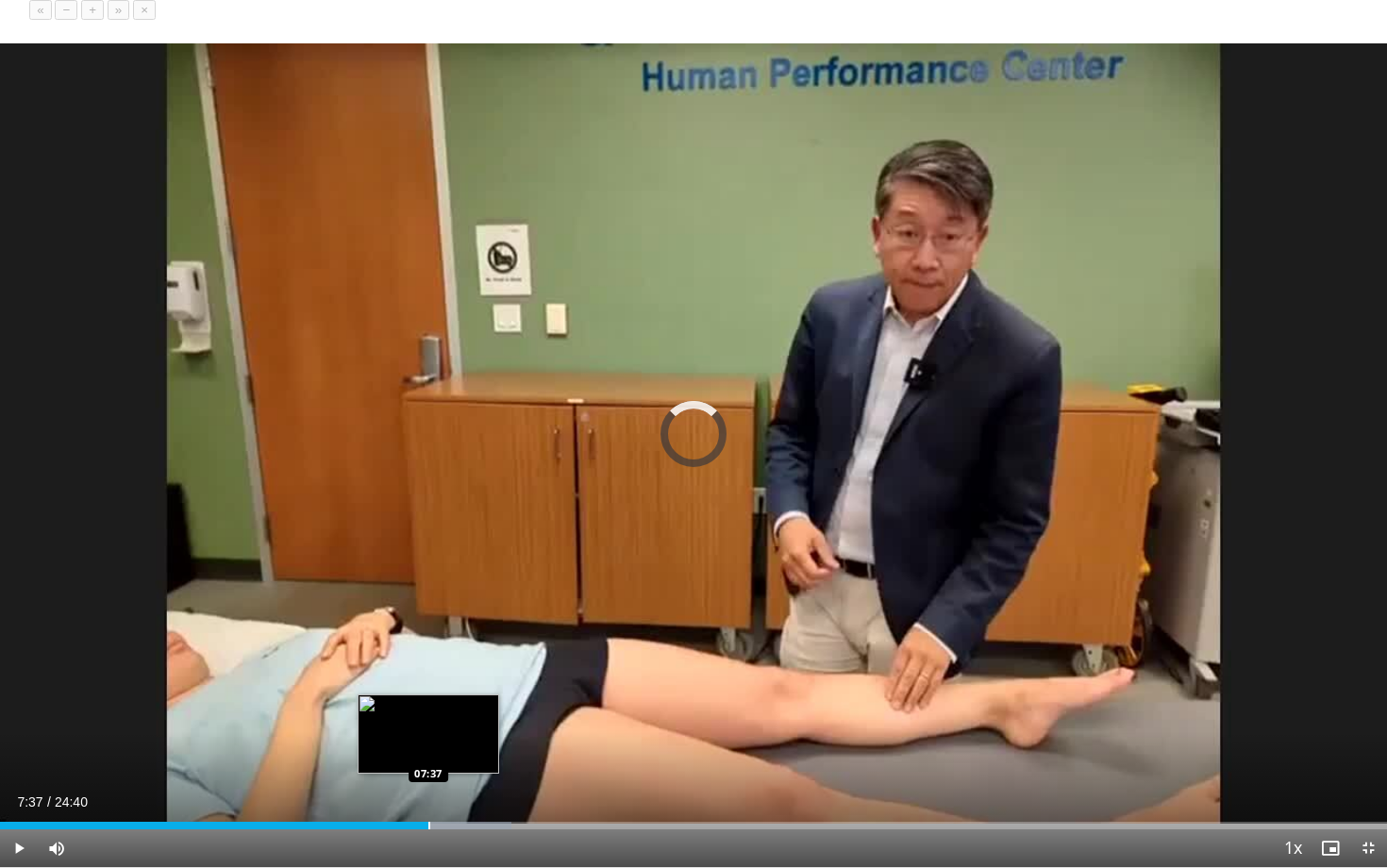 click at bounding box center [429, 826] 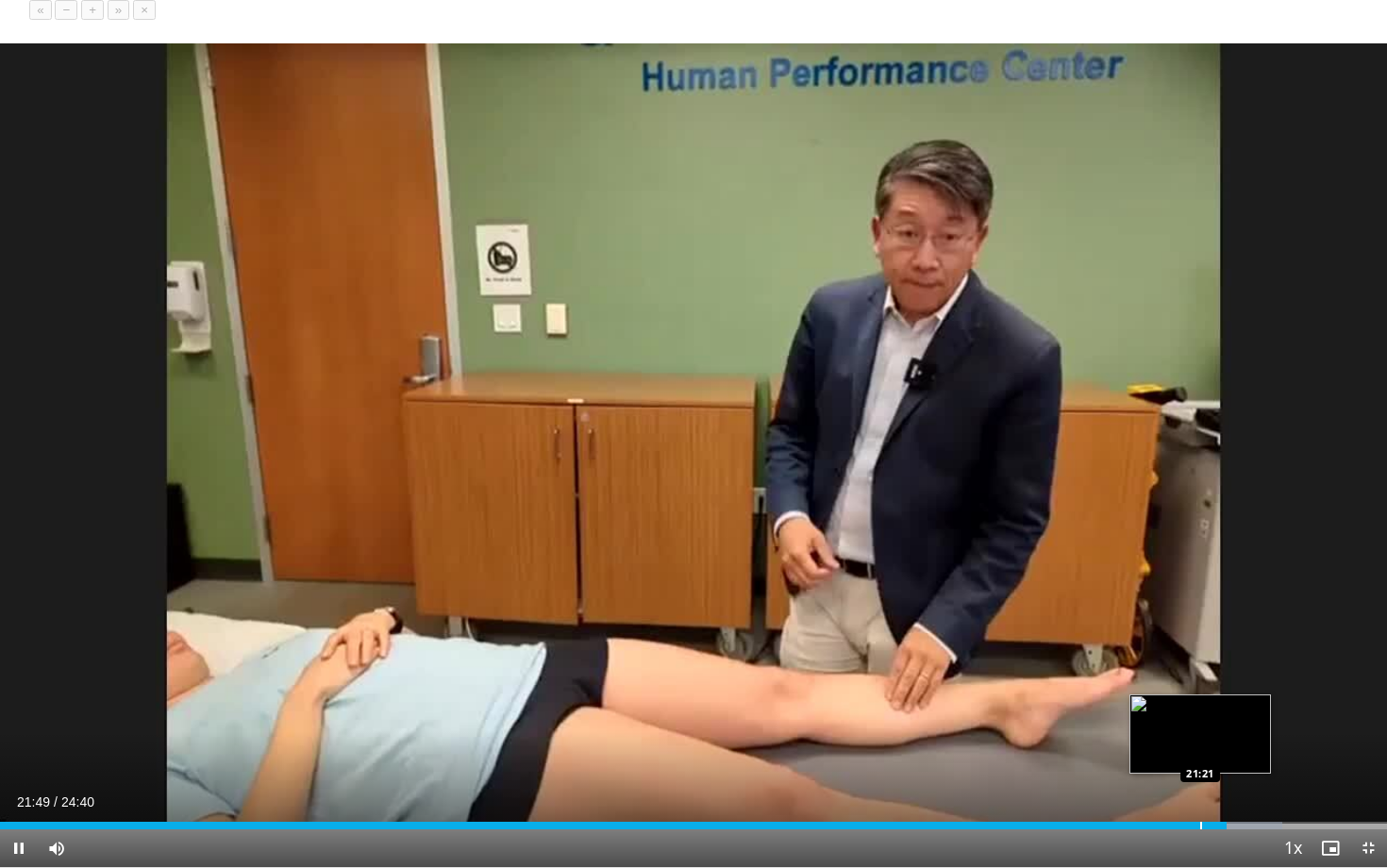 click at bounding box center (1201, 826) 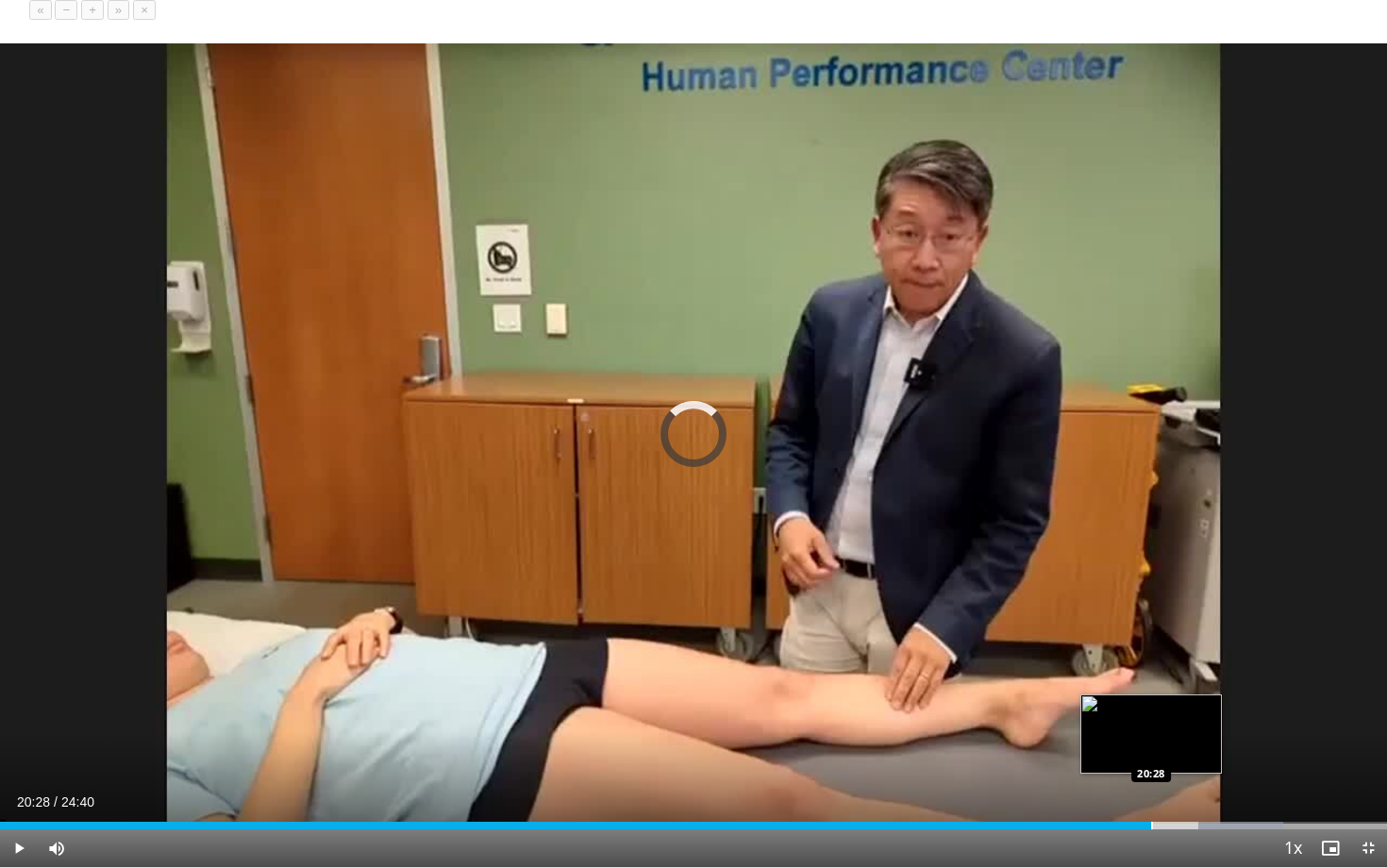click at bounding box center (1152, 826) 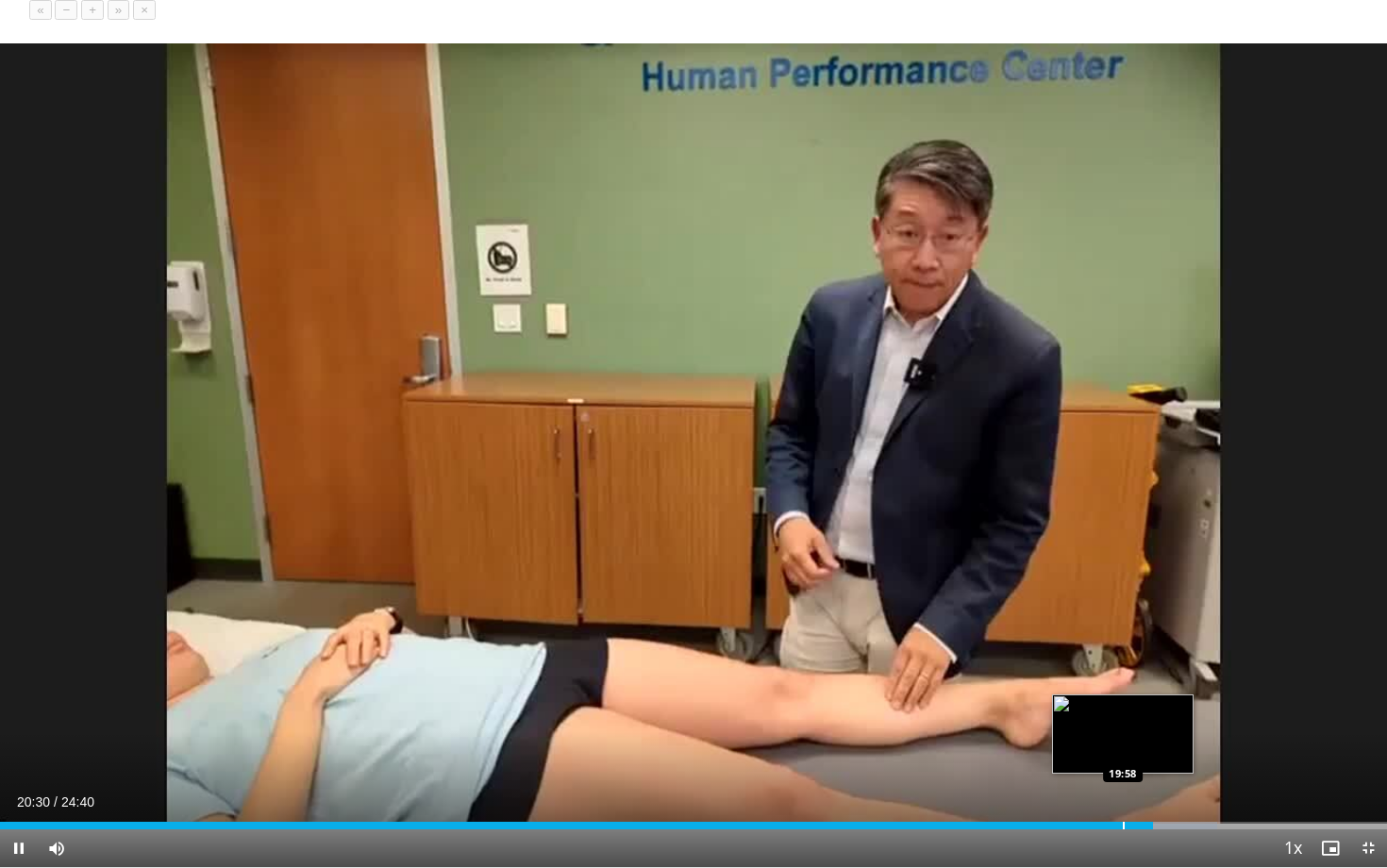 click at bounding box center [1124, 826] 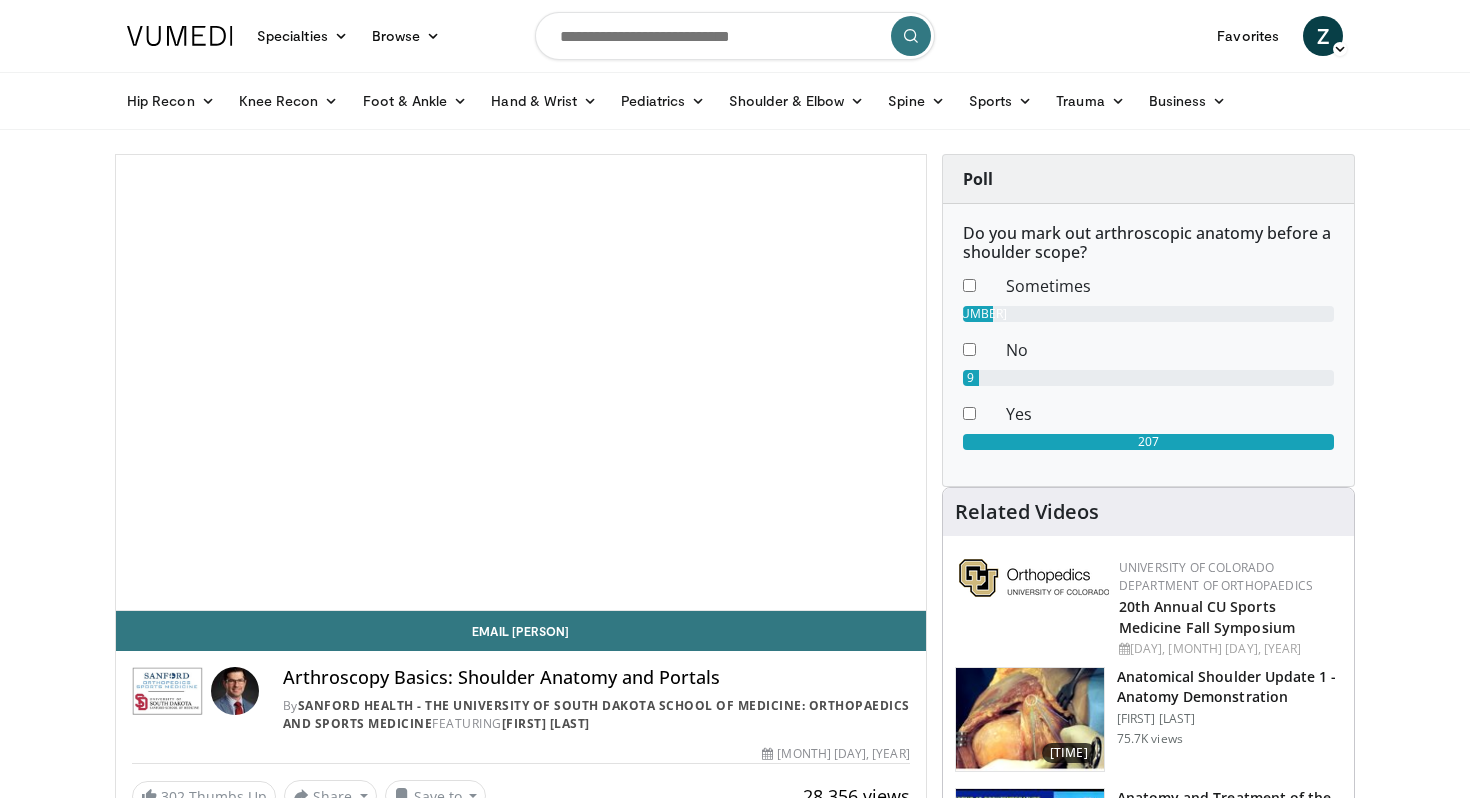 scroll, scrollTop: 0, scrollLeft: 0, axis: both 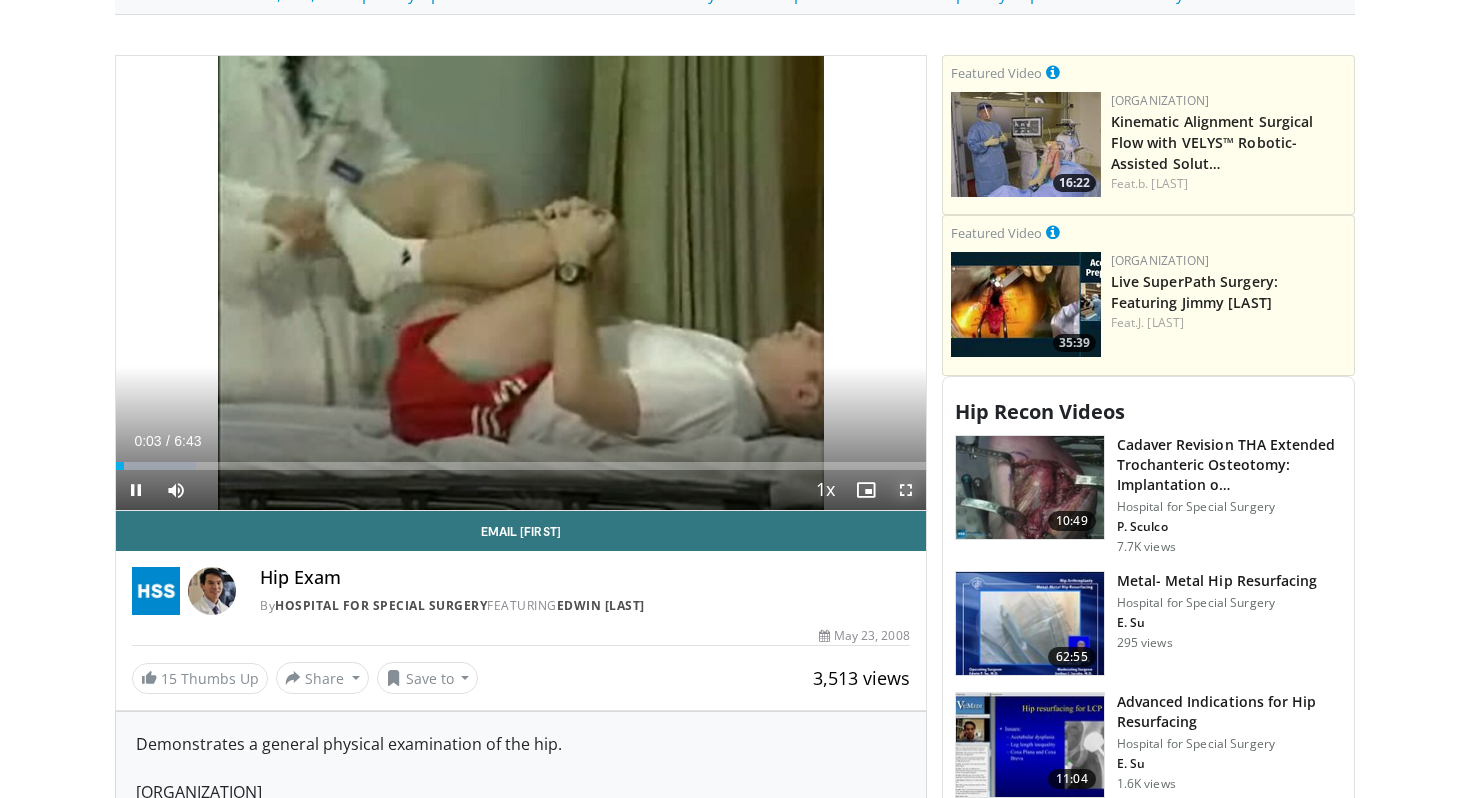 click at bounding box center [906, 490] 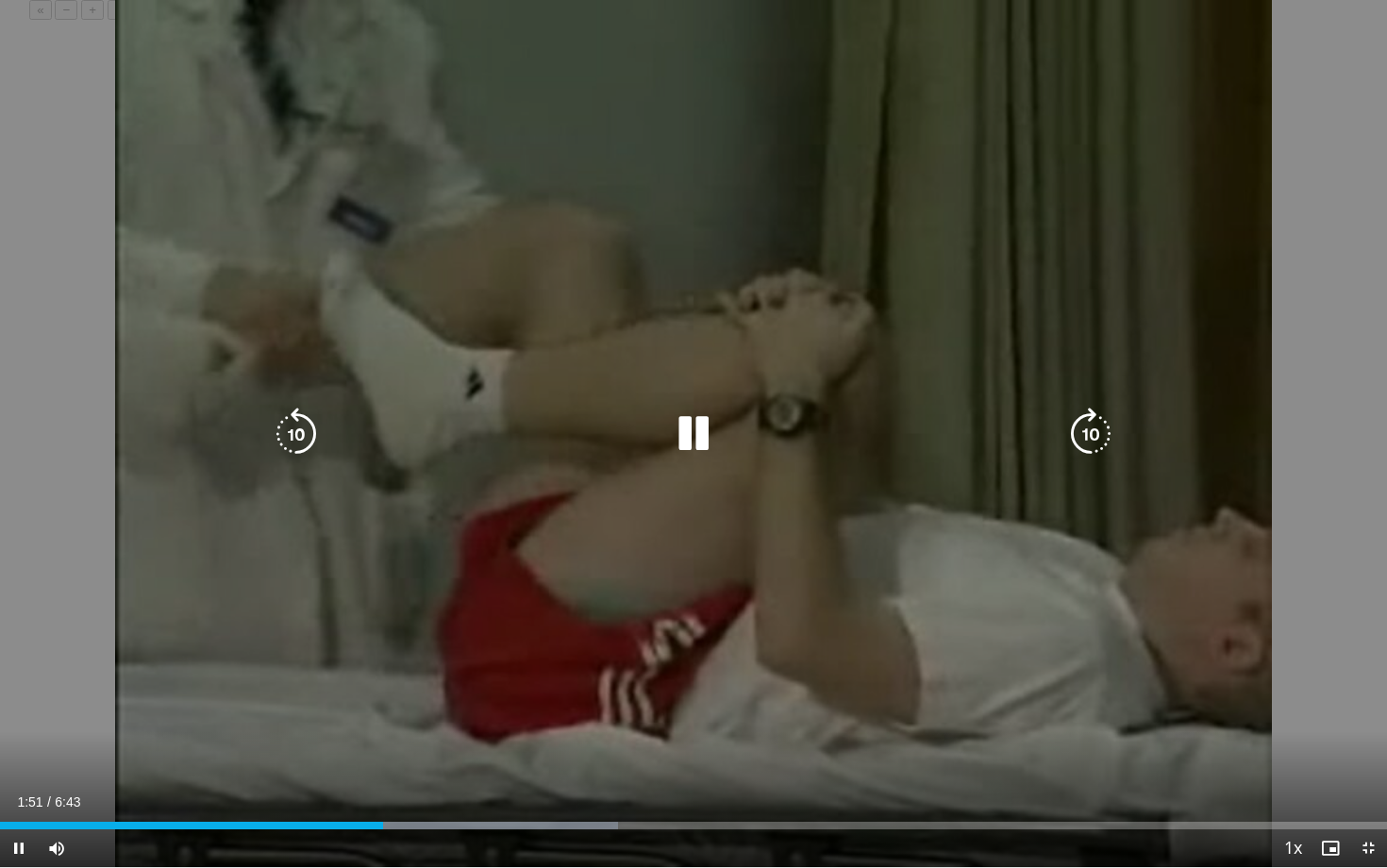 click at bounding box center (694, 434) 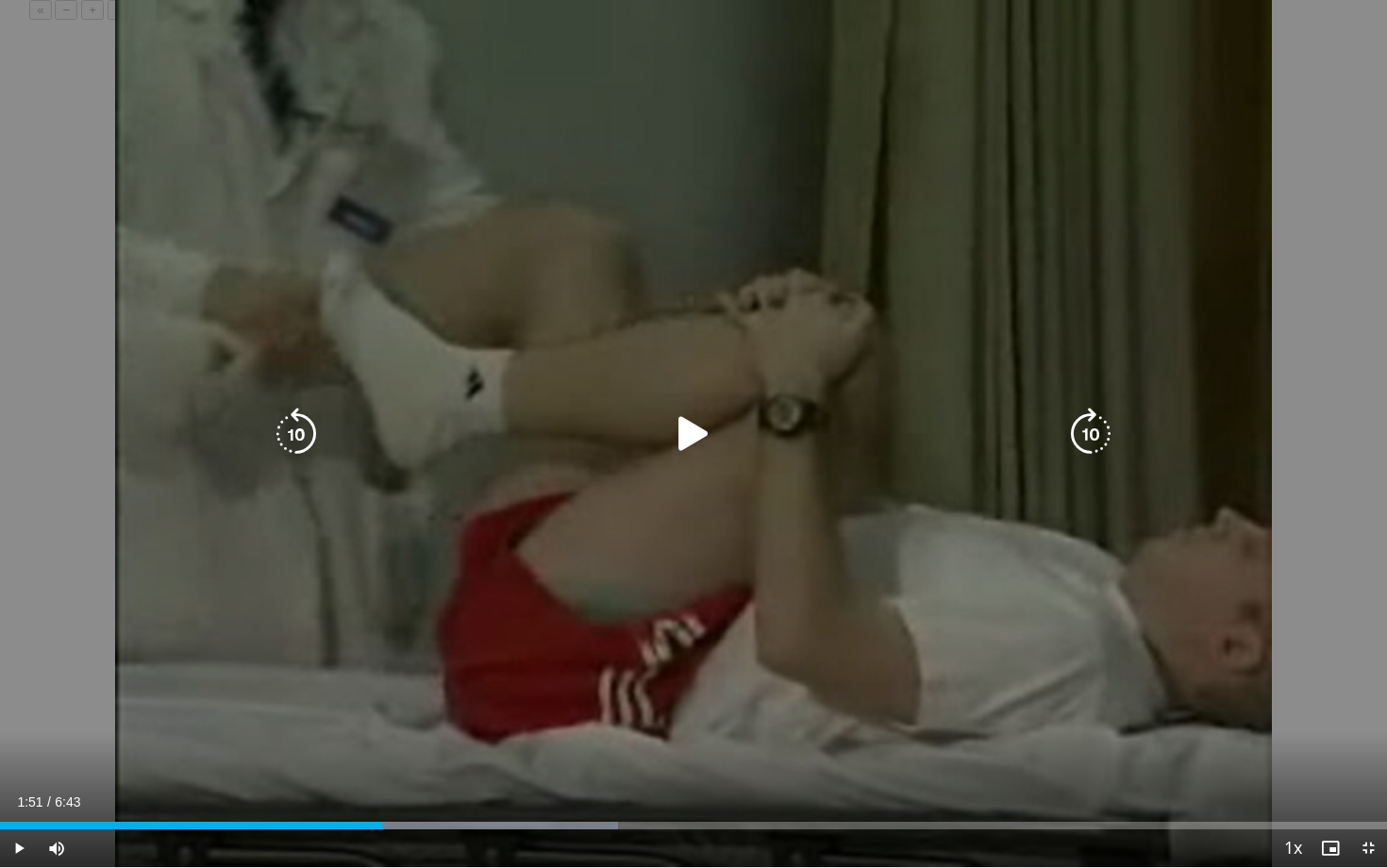click at bounding box center [694, 434] 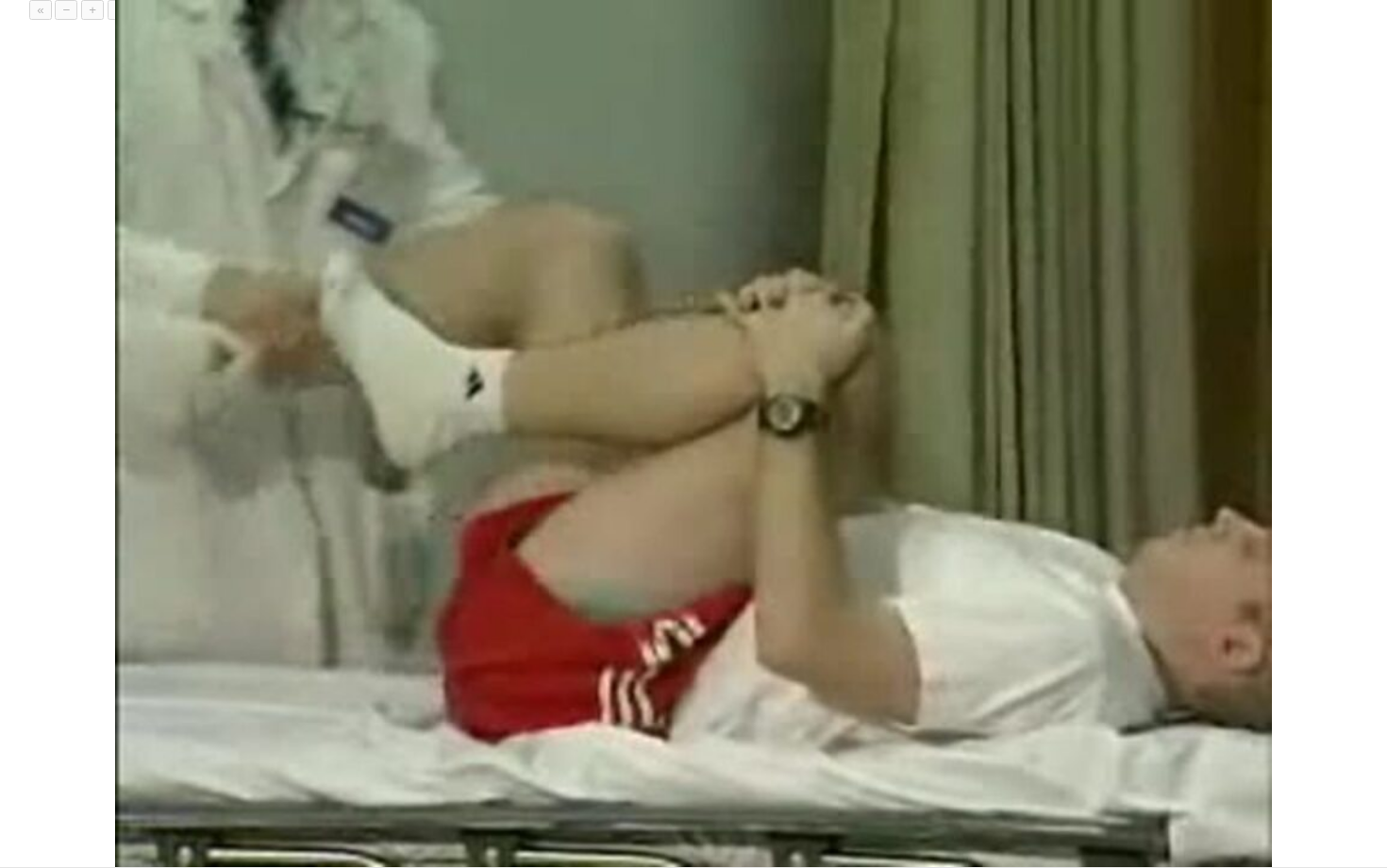 type 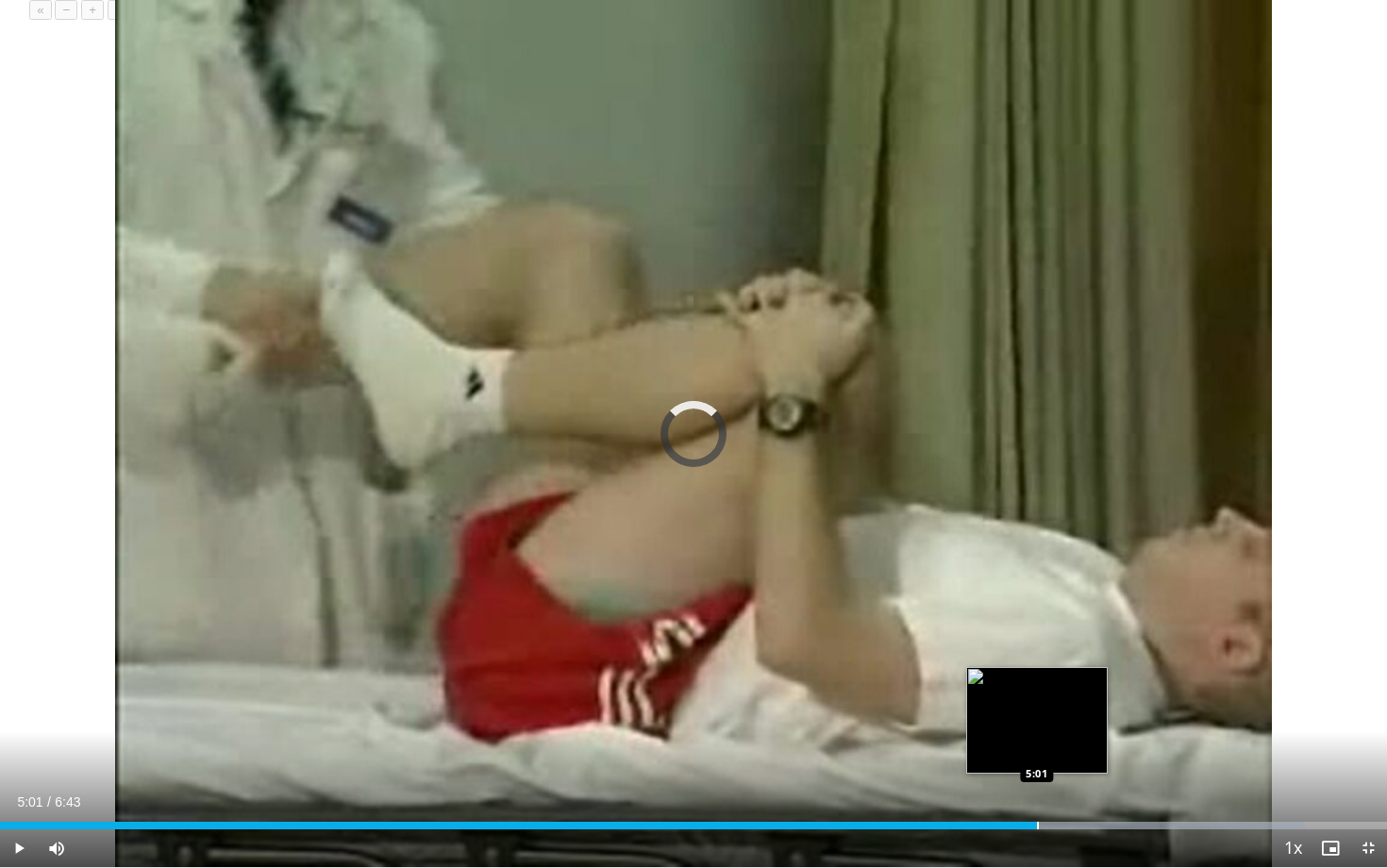 click at bounding box center (1038, 826) 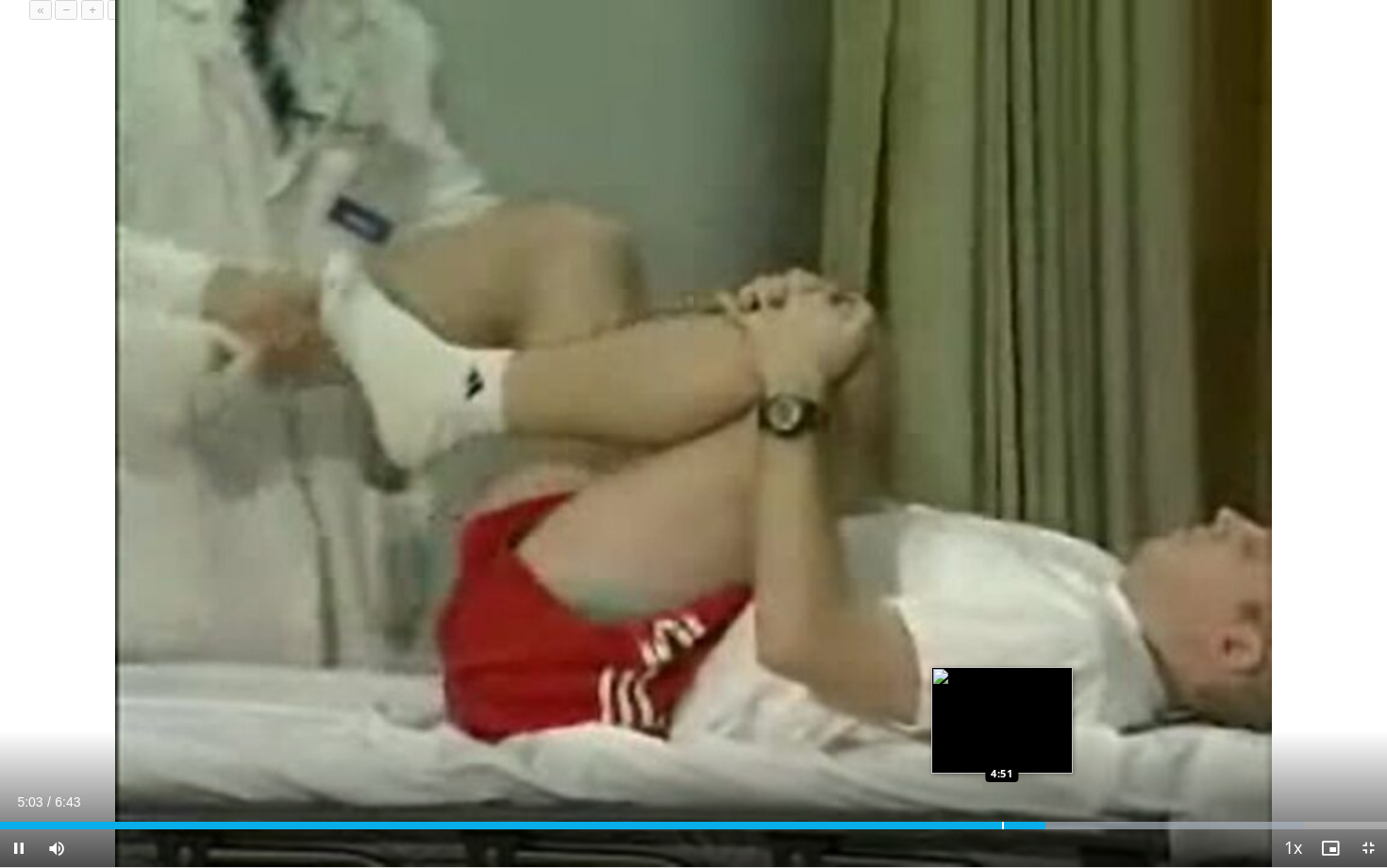 click at bounding box center (1003, 826) 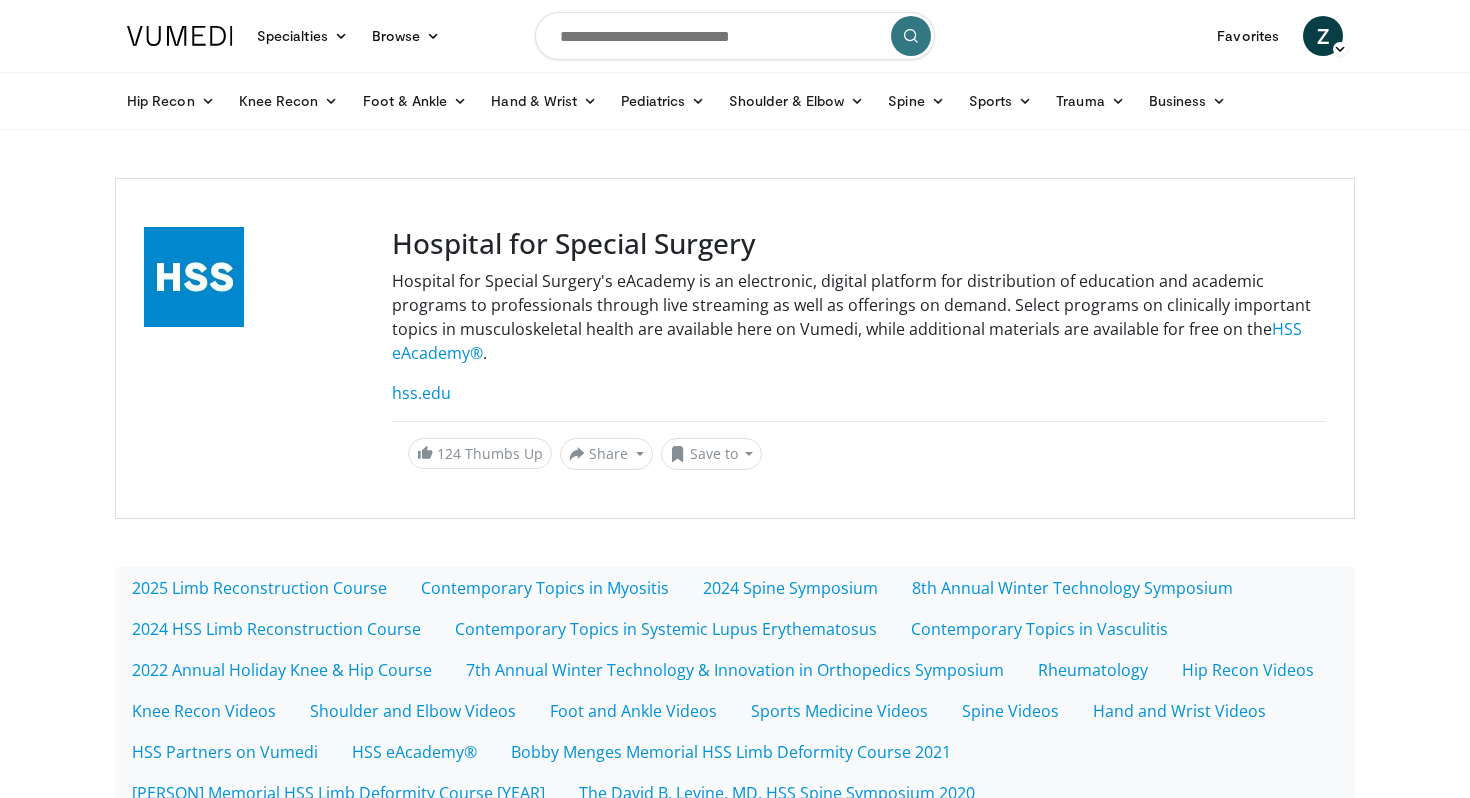 scroll, scrollTop: 0, scrollLeft: 0, axis: both 